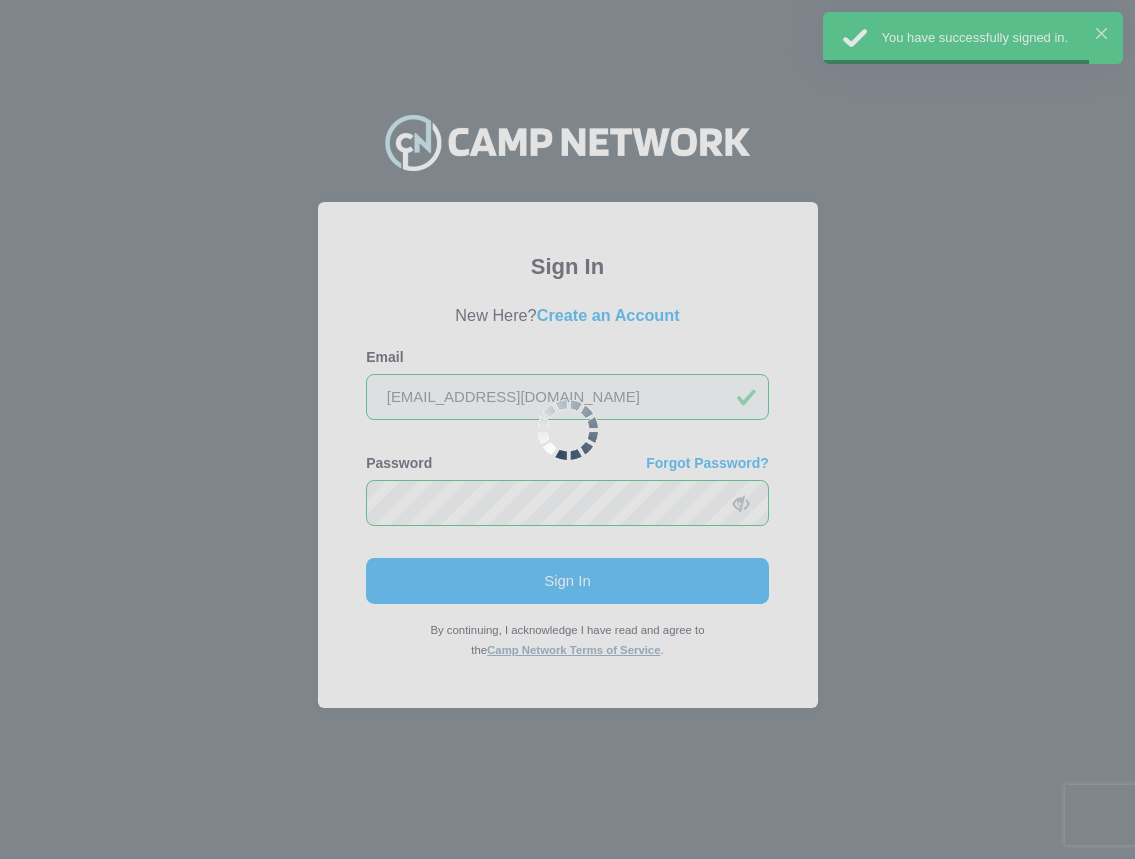 scroll, scrollTop: 0, scrollLeft: 0, axis: both 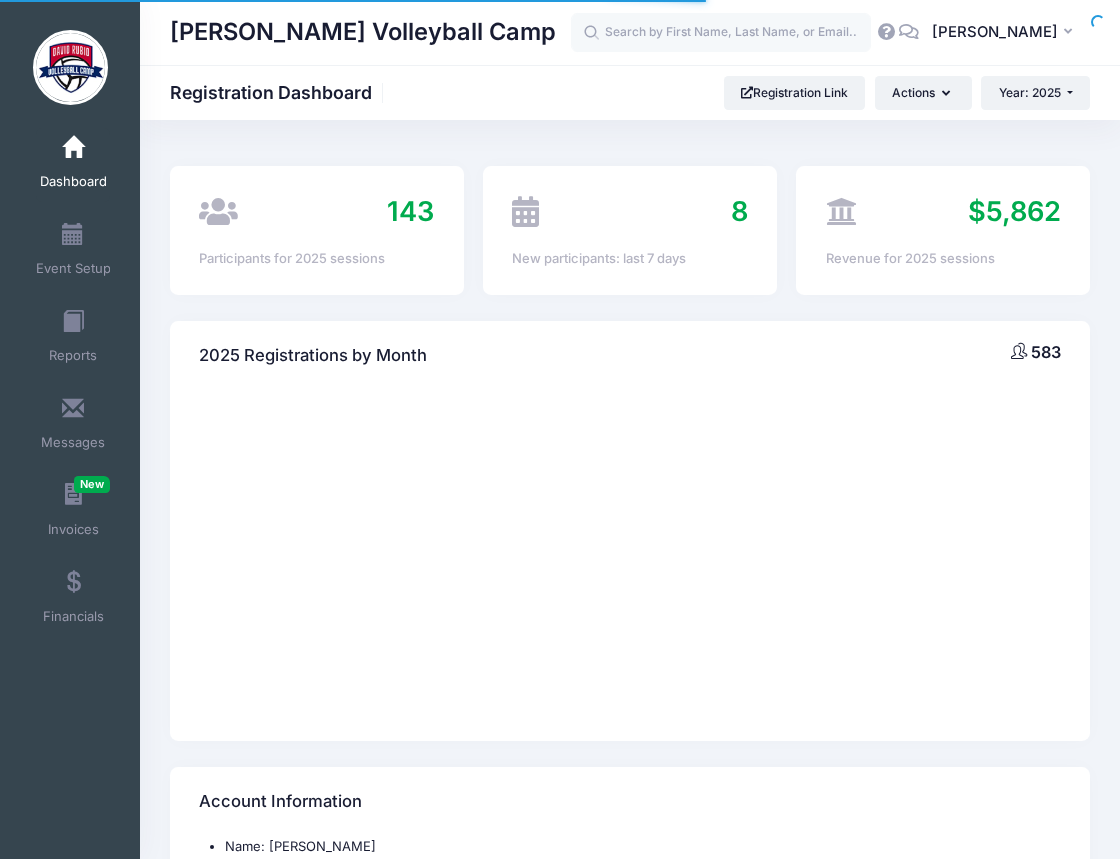 select 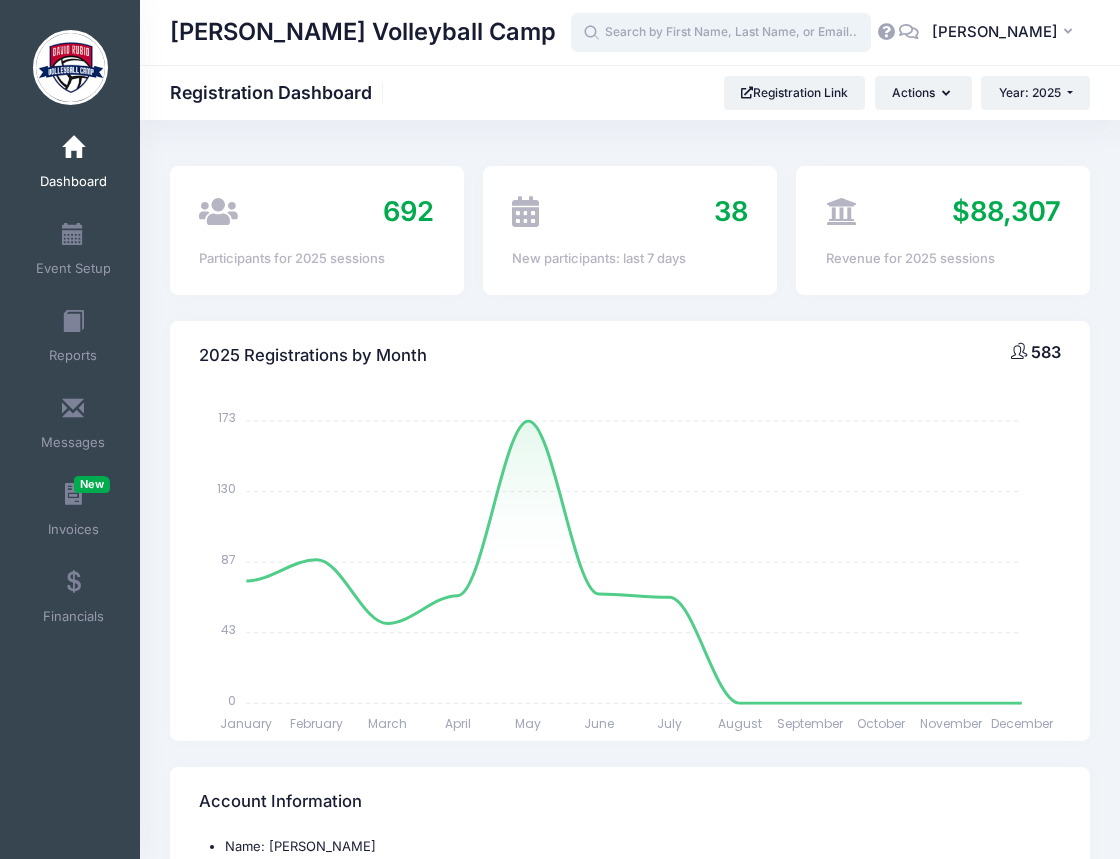click at bounding box center [721, 33] 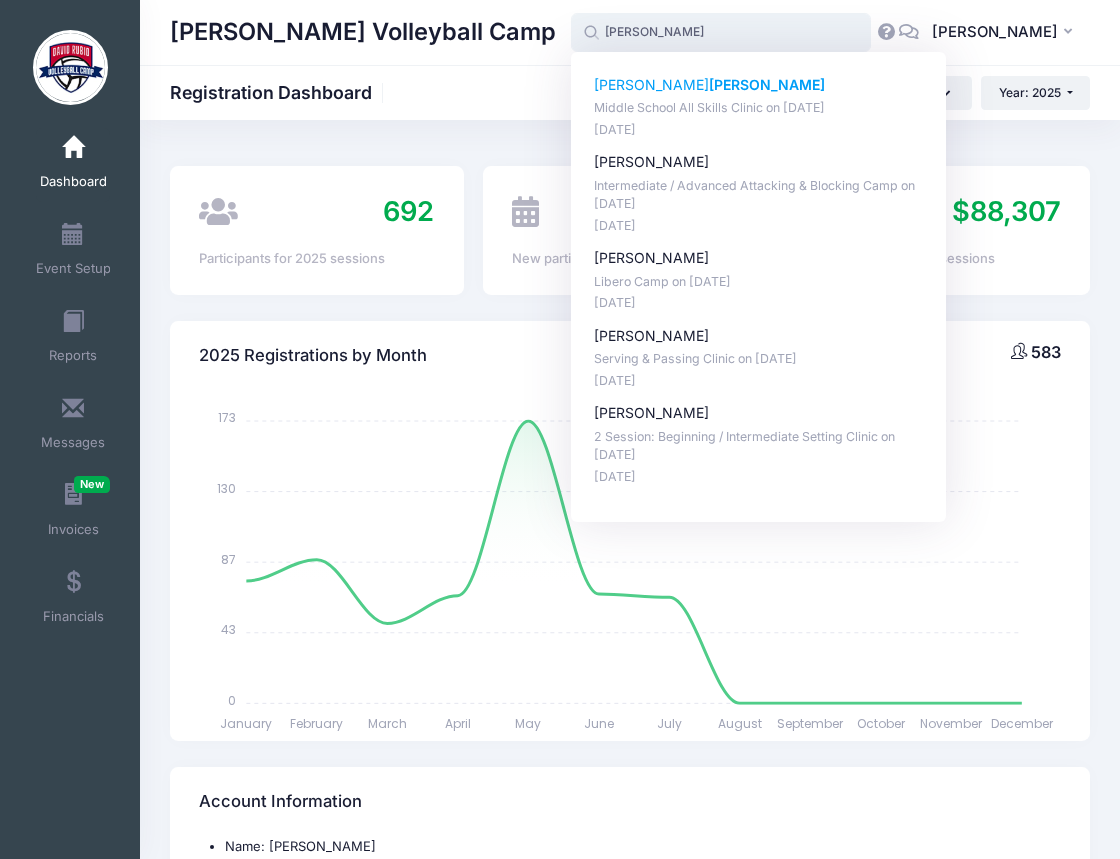 click on "Carey" at bounding box center (767, 84) 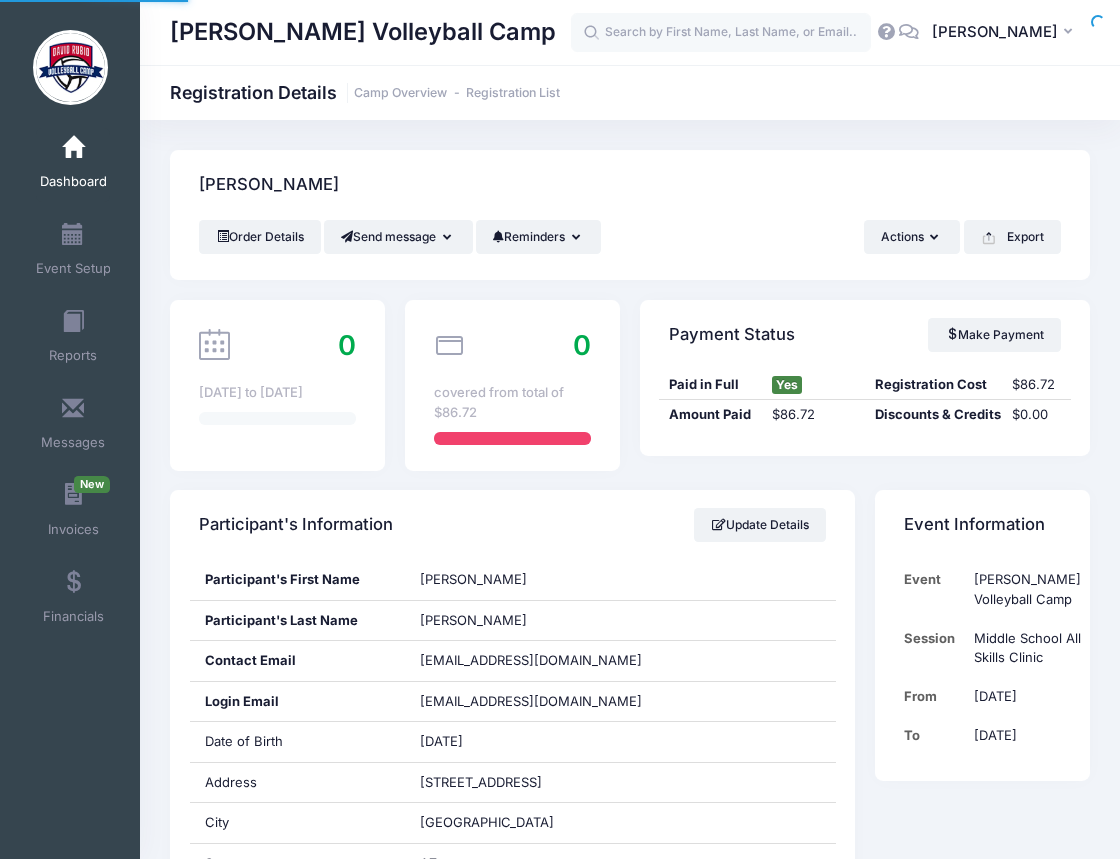 scroll, scrollTop: 0, scrollLeft: 0, axis: both 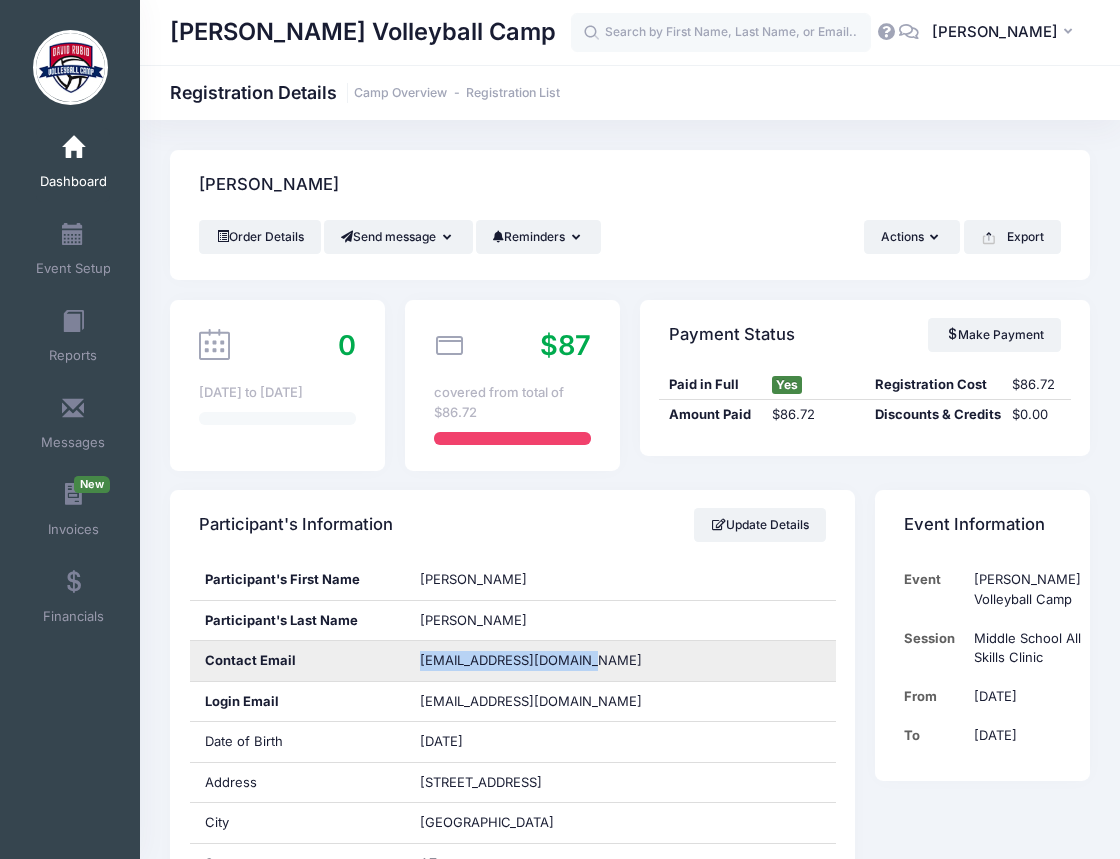 drag, startPoint x: 420, startPoint y: 660, endPoint x: 605, endPoint y: 662, distance: 185.0108 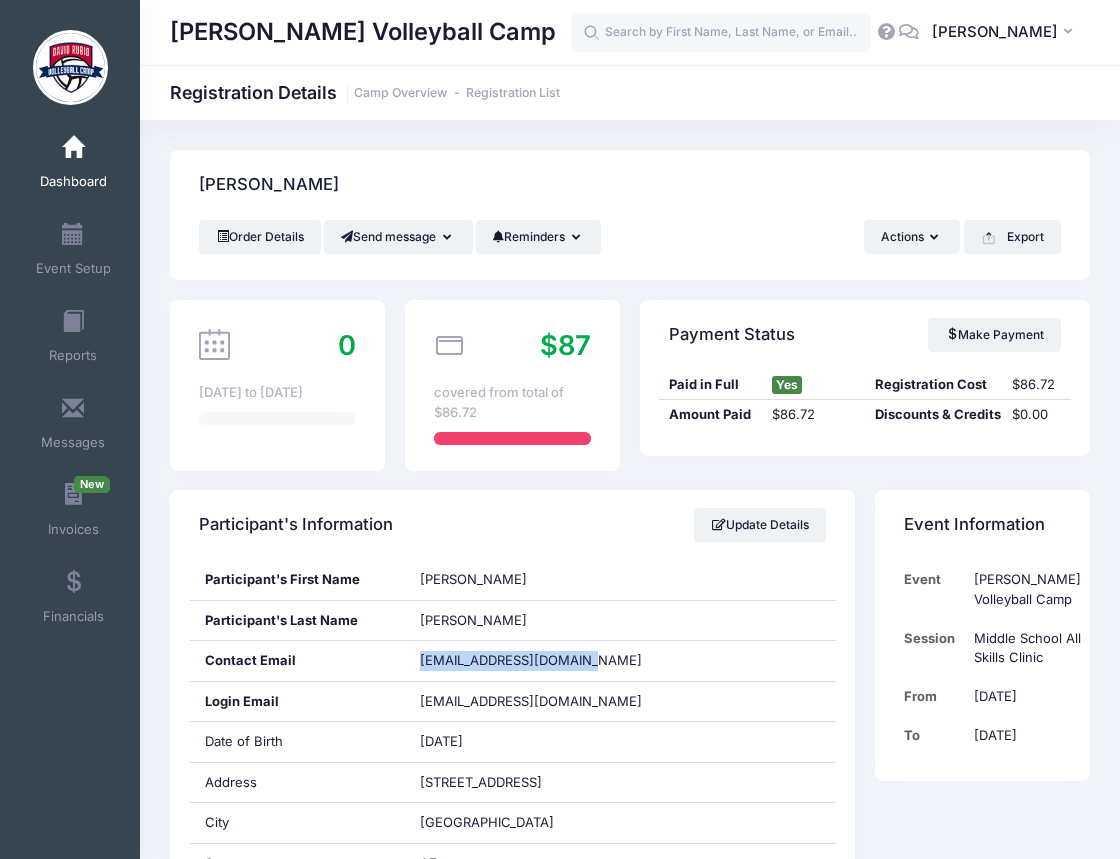 click at bounding box center (73, 148) 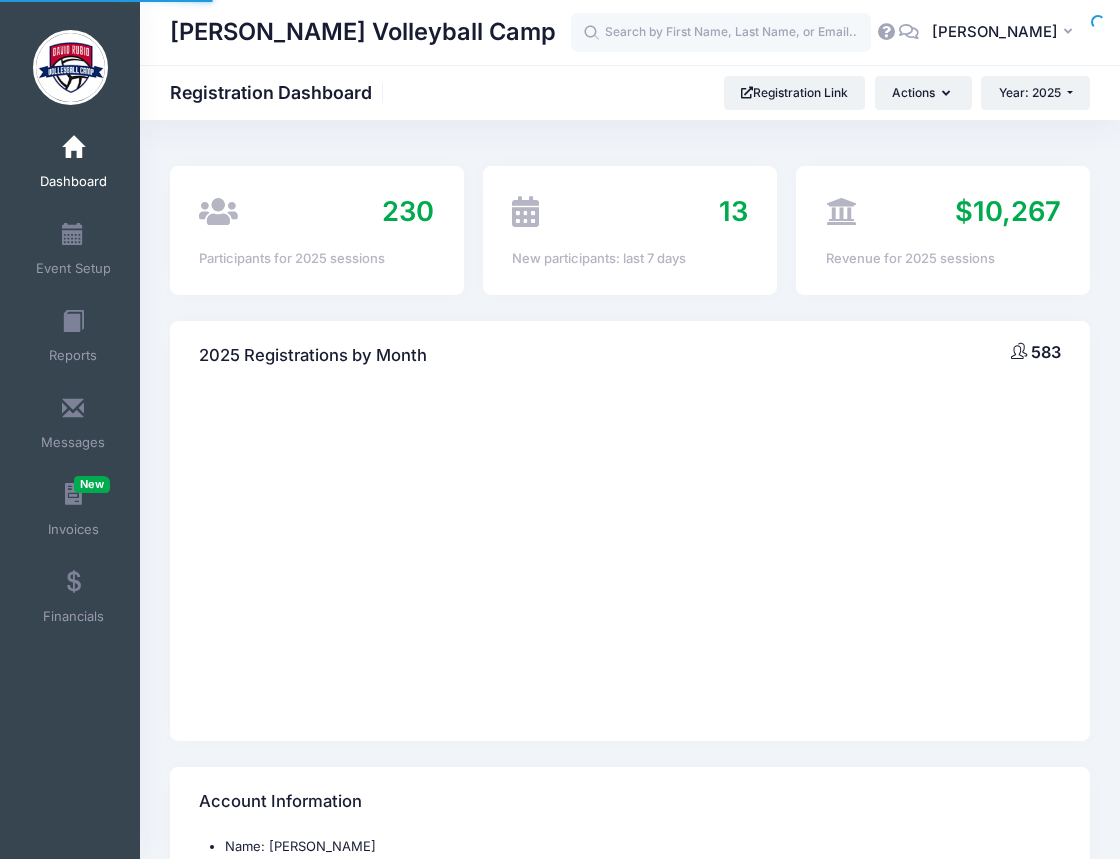 scroll, scrollTop: 0, scrollLeft: 0, axis: both 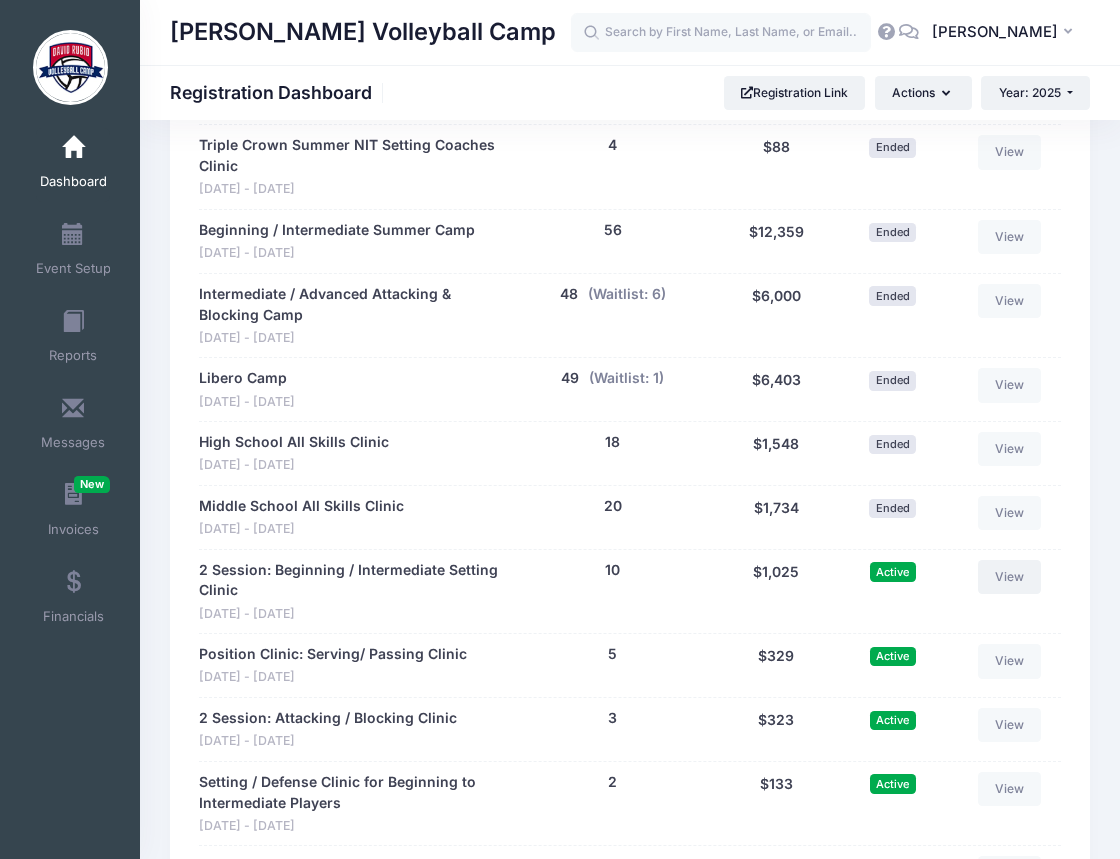 click on "View" at bounding box center (1010, 577) 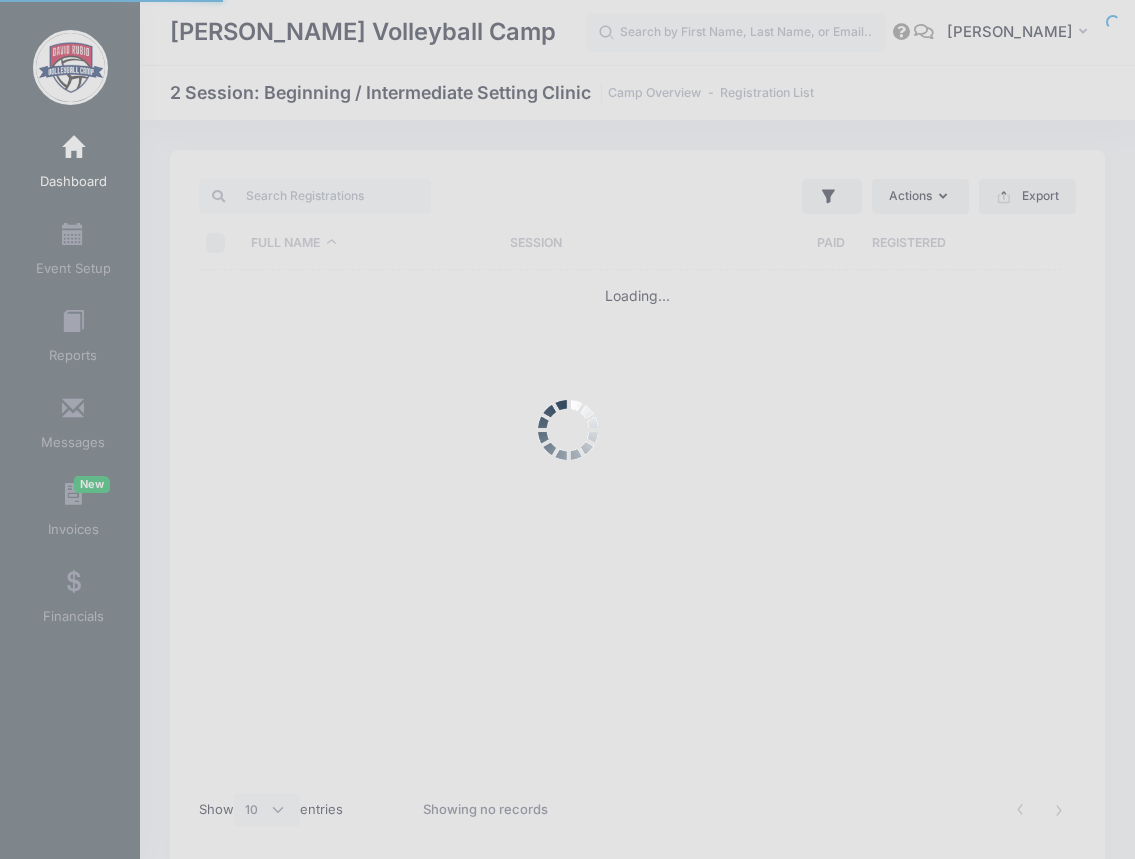 select on "10" 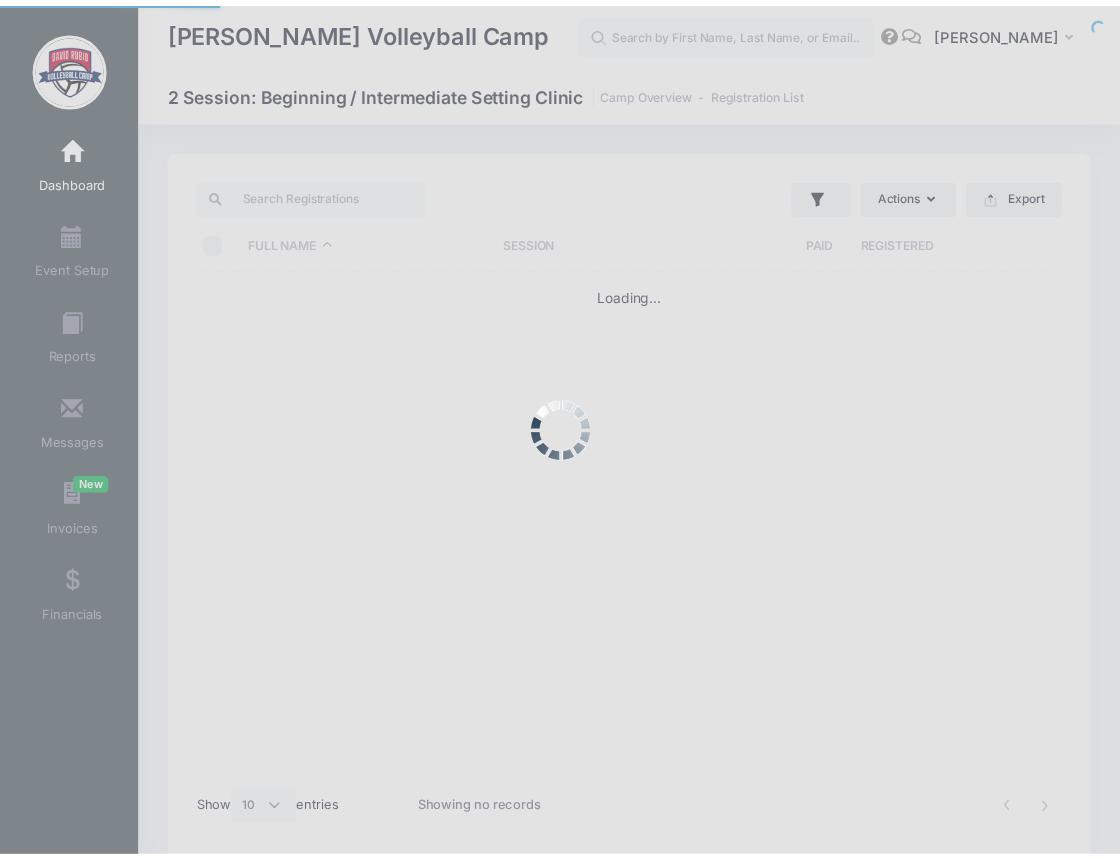 scroll, scrollTop: 0, scrollLeft: 0, axis: both 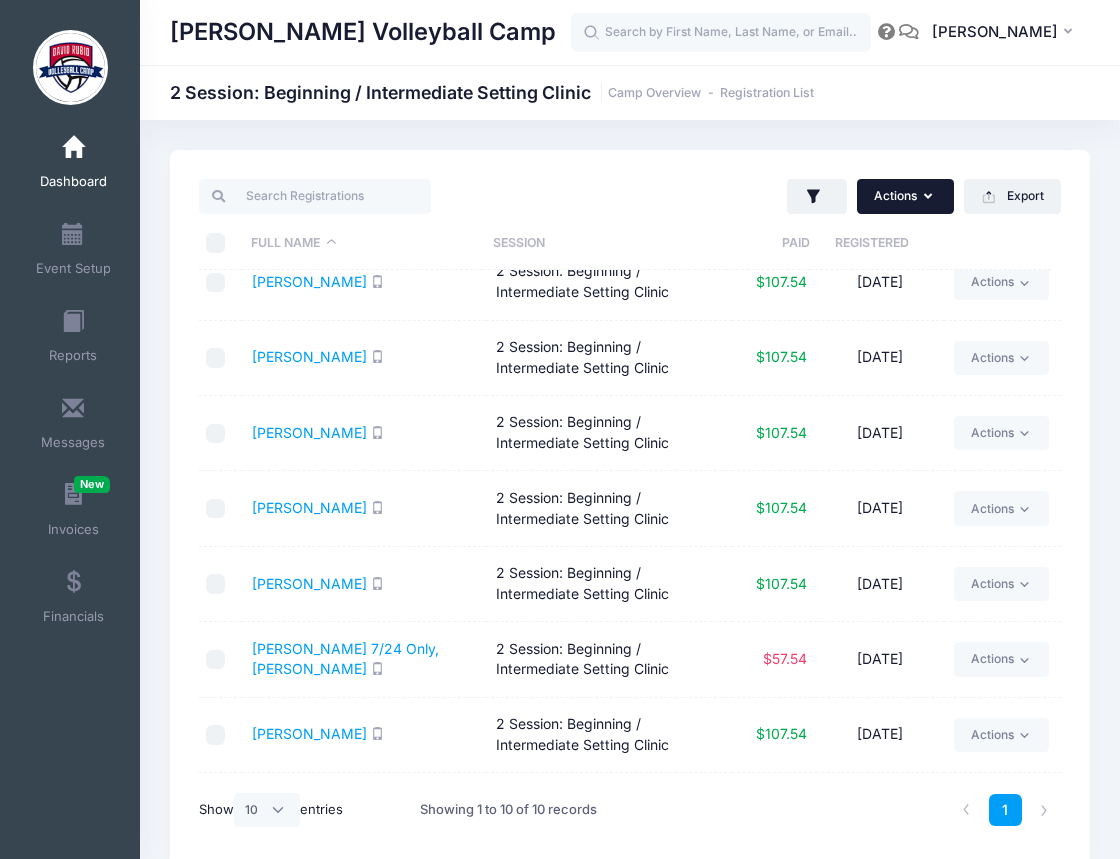 click on "Actions" at bounding box center [905, 196] 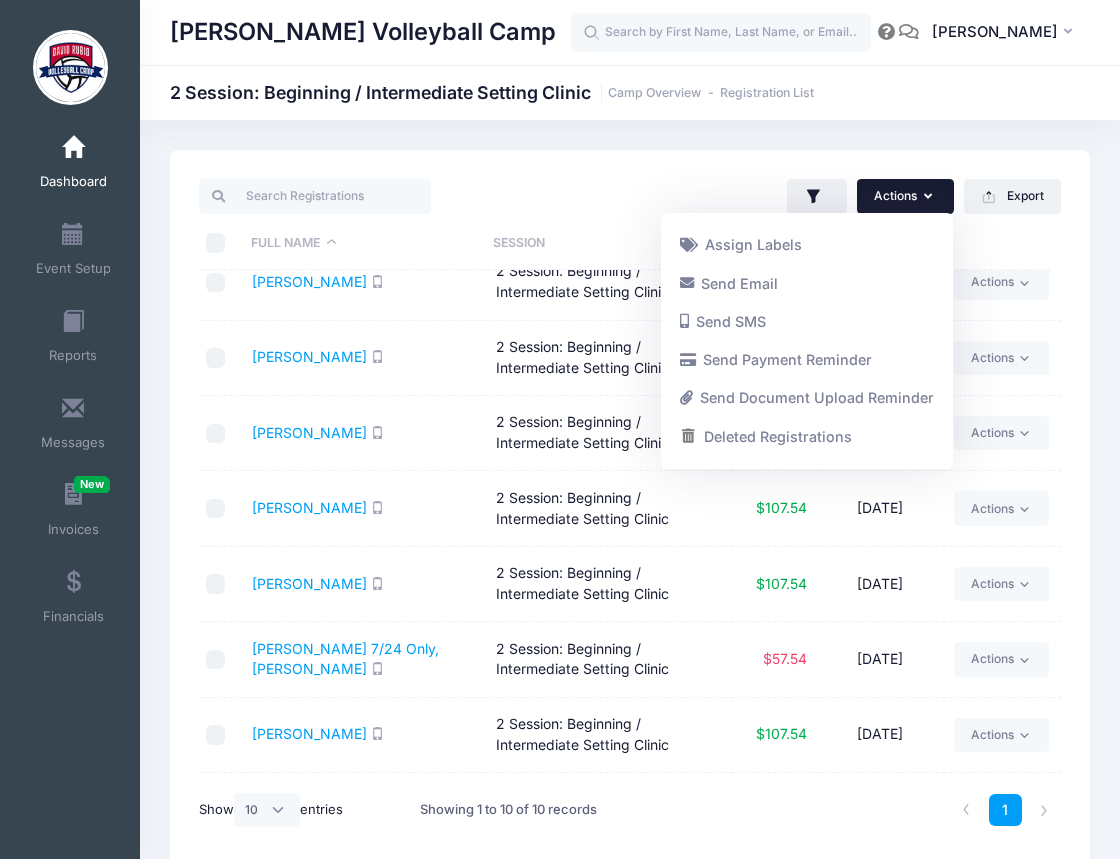 click on "Actions      Assign Labels
Send Email
Send SMS
Send Payment Reminder
Send Document Upload Reminder
Deleted Registrations
Filter Options
Payment Status:
All
Paid Full
Pending" at bounding box center [630, 508] 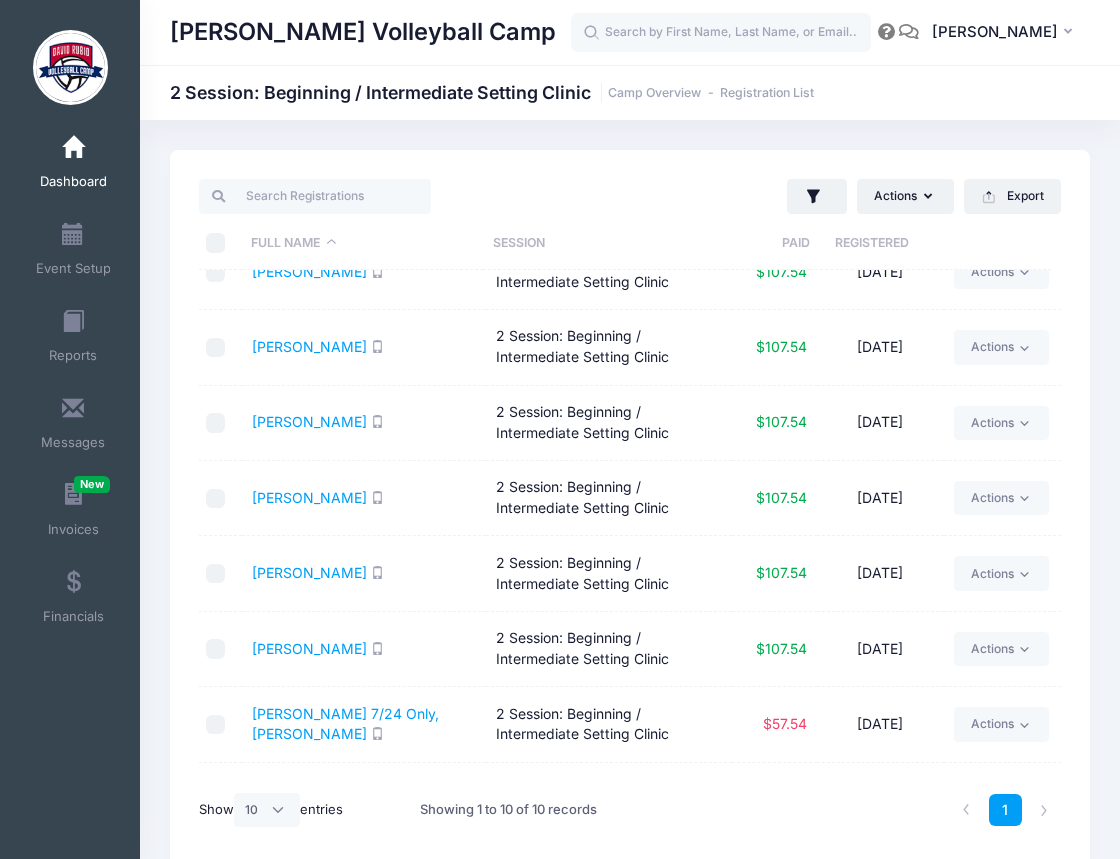 scroll, scrollTop: 0, scrollLeft: 0, axis: both 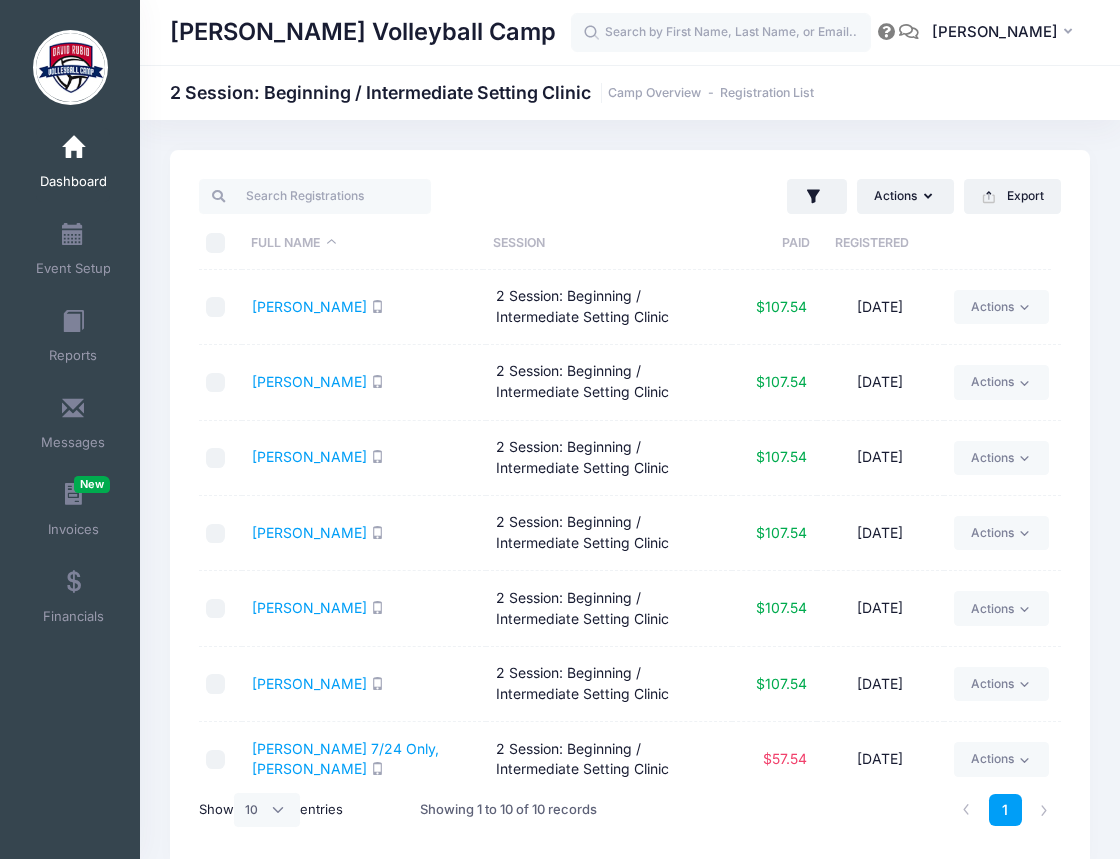 click at bounding box center (73, 148) 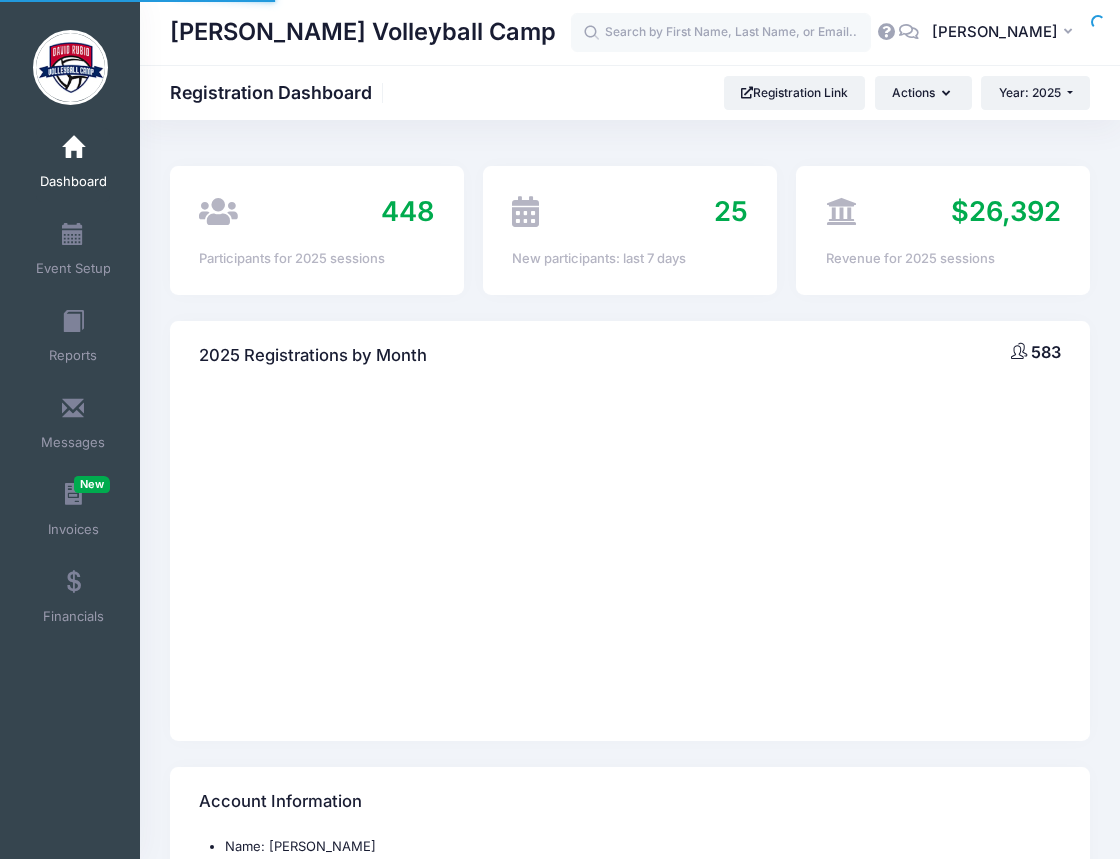 scroll, scrollTop: 0, scrollLeft: 0, axis: both 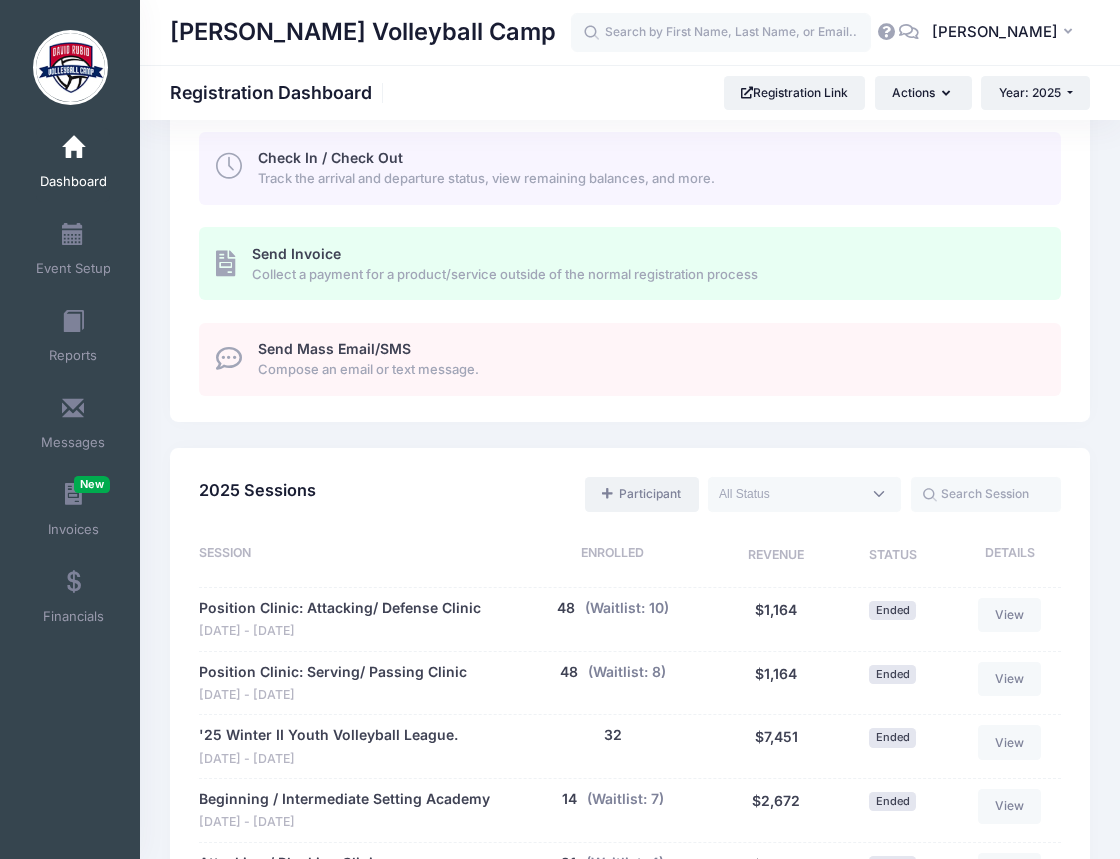 click on "Participant" at bounding box center (642, 494) 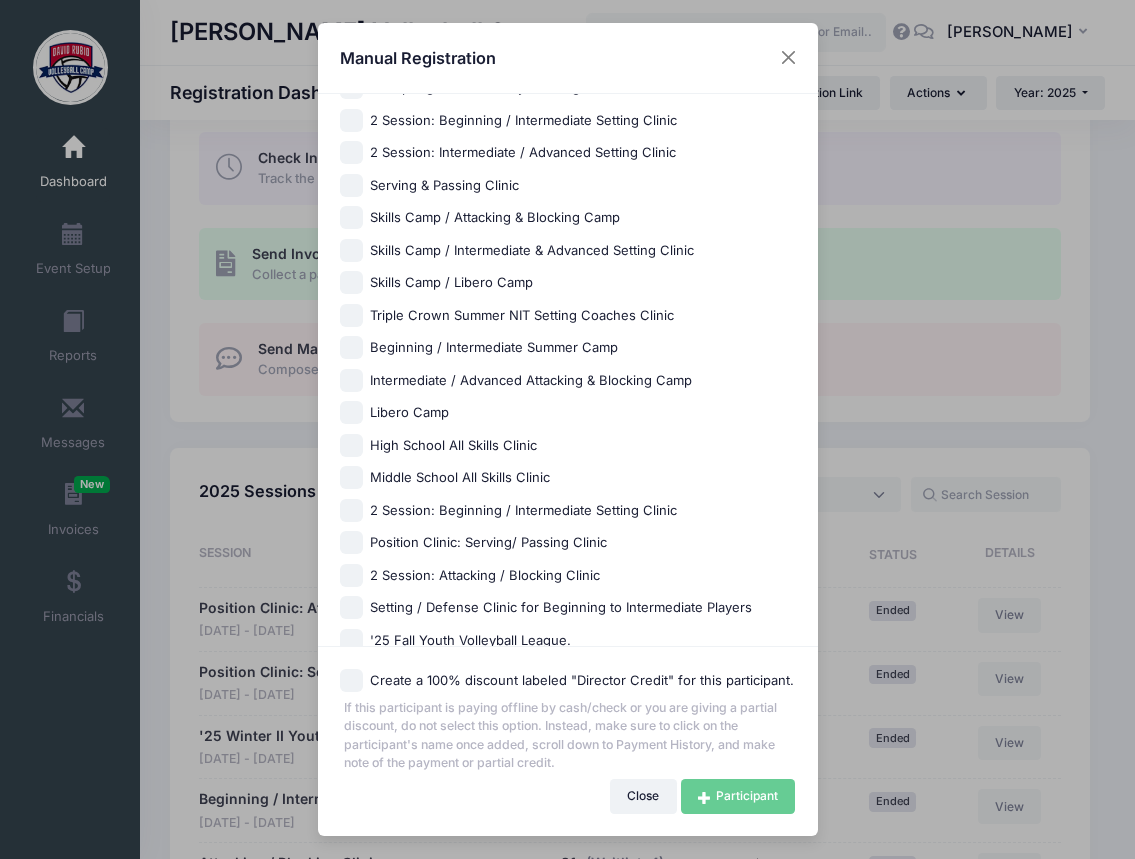 scroll, scrollTop: 611, scrollLeft: 0, axis: vertical 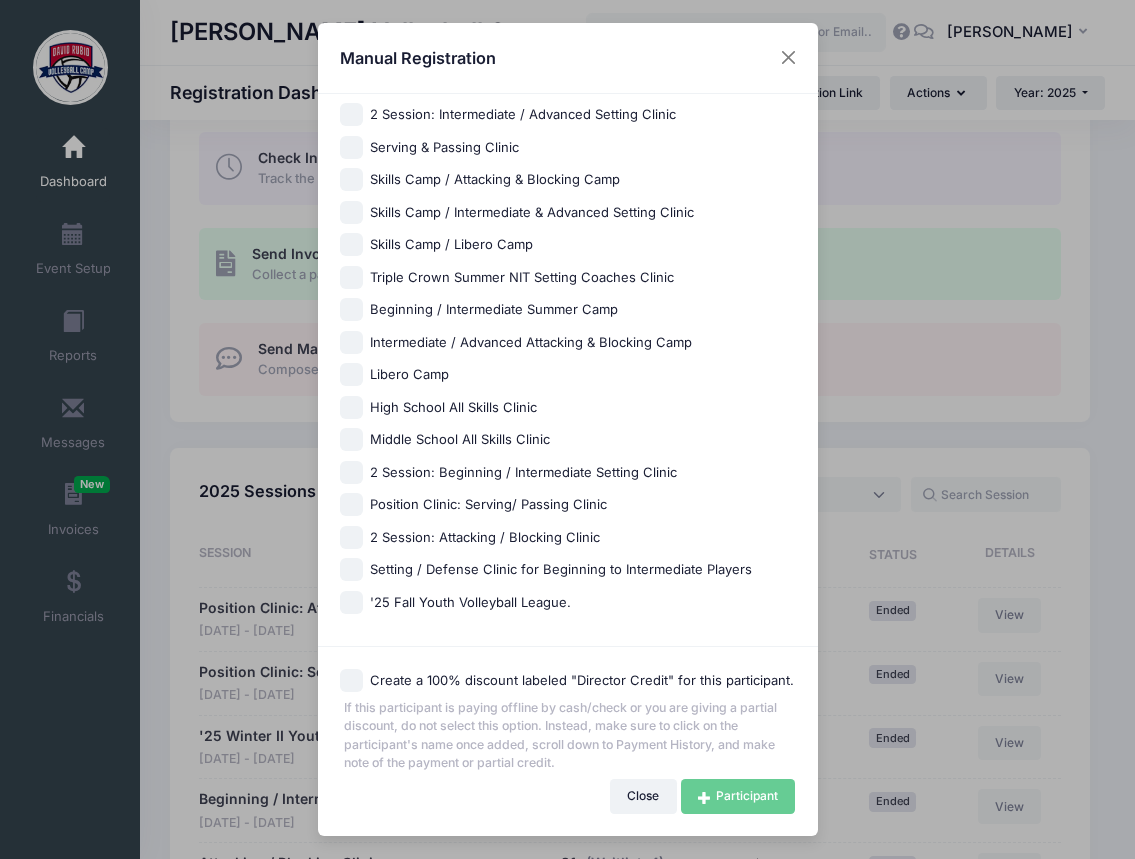 click on "2 Session: Beginning / Intermediate Setting Clinic" at bounding box center (351, 472) 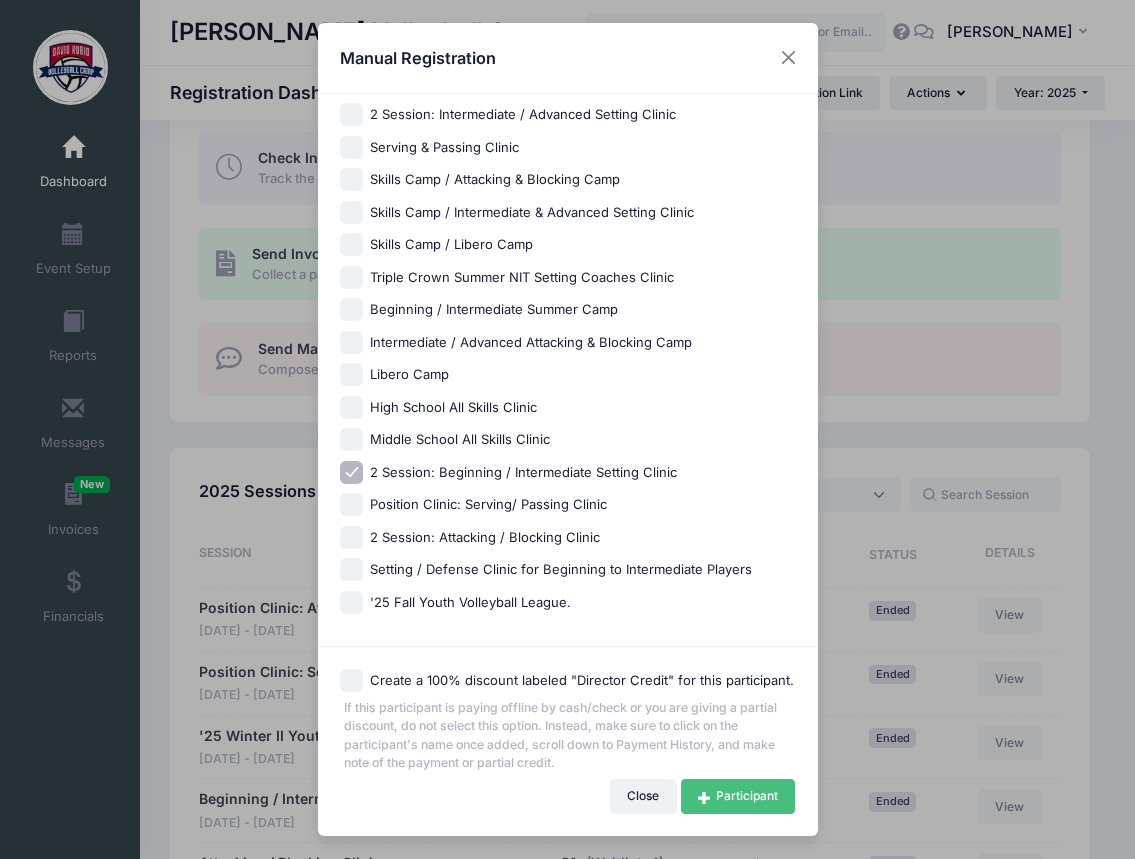 click on "Participant" at bounding box center (738, 796) 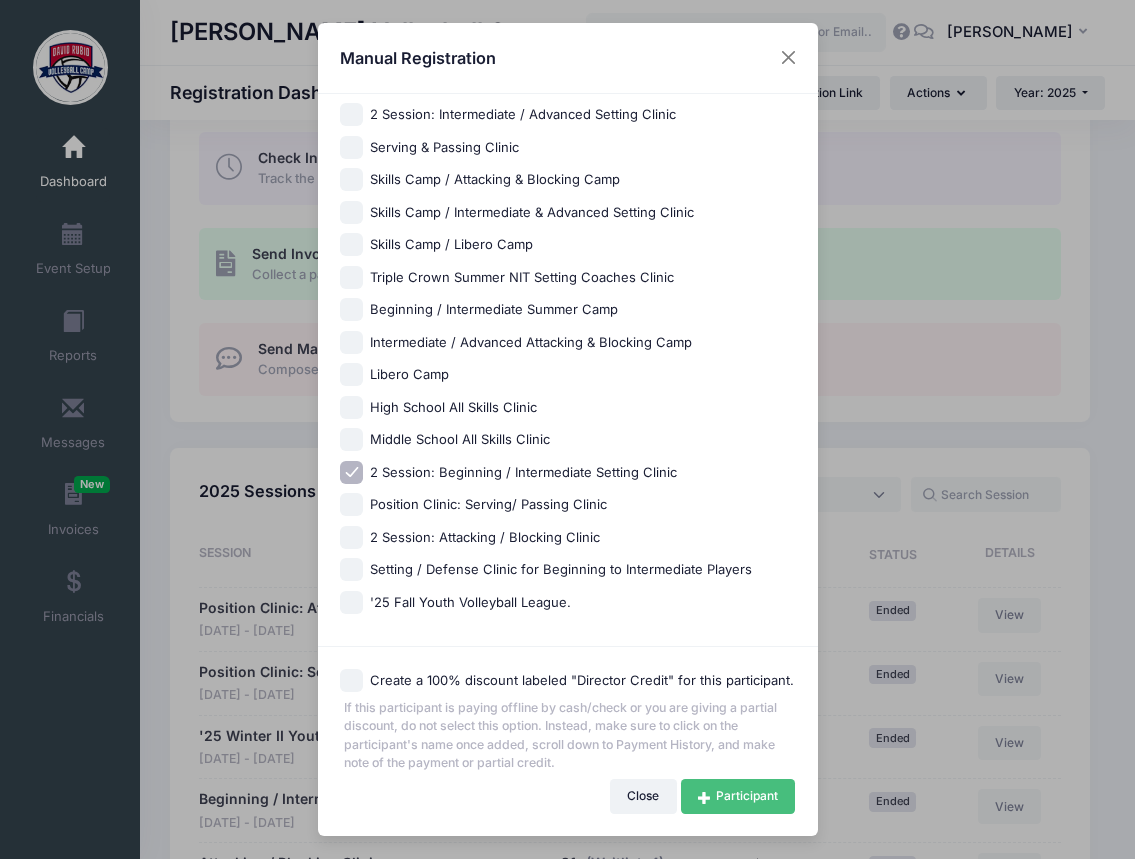 scroll, scrollTop: 609, scrollLeft: 0, axis: vertical 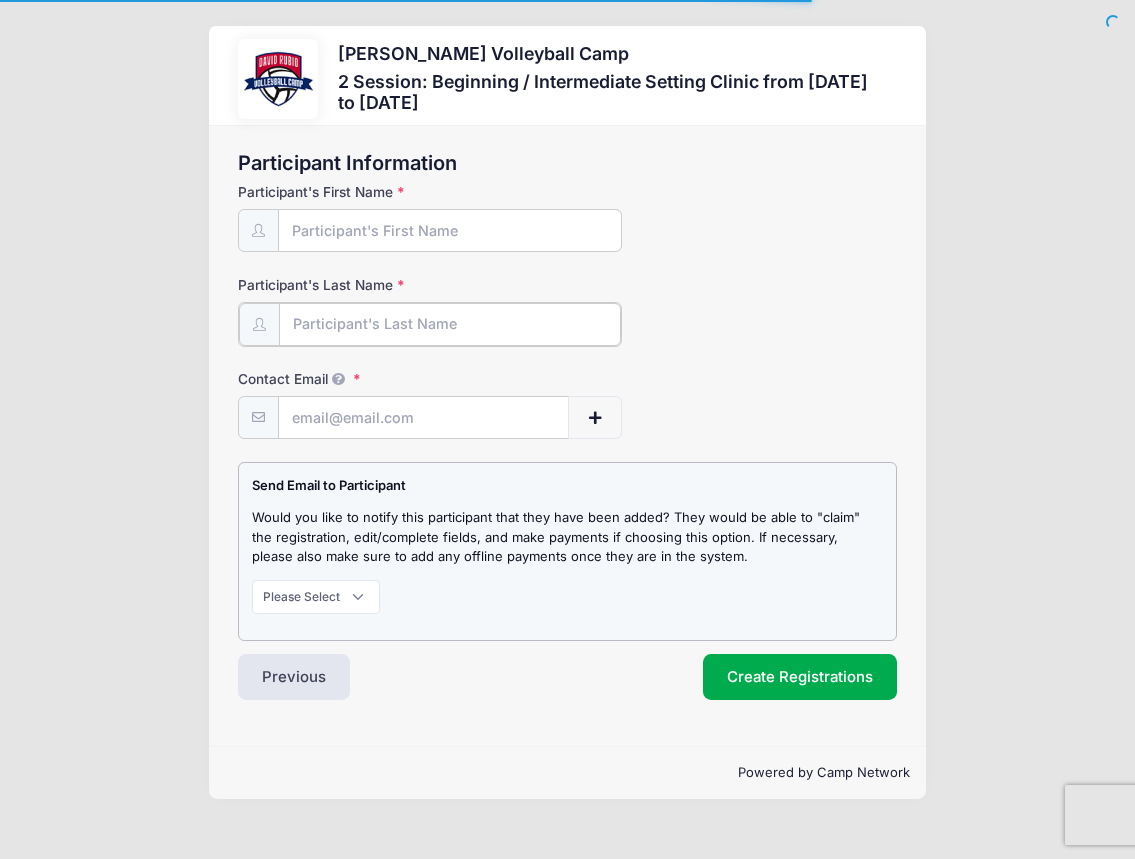 click on "Participant's Last Name" at bounding box center [450, 324] 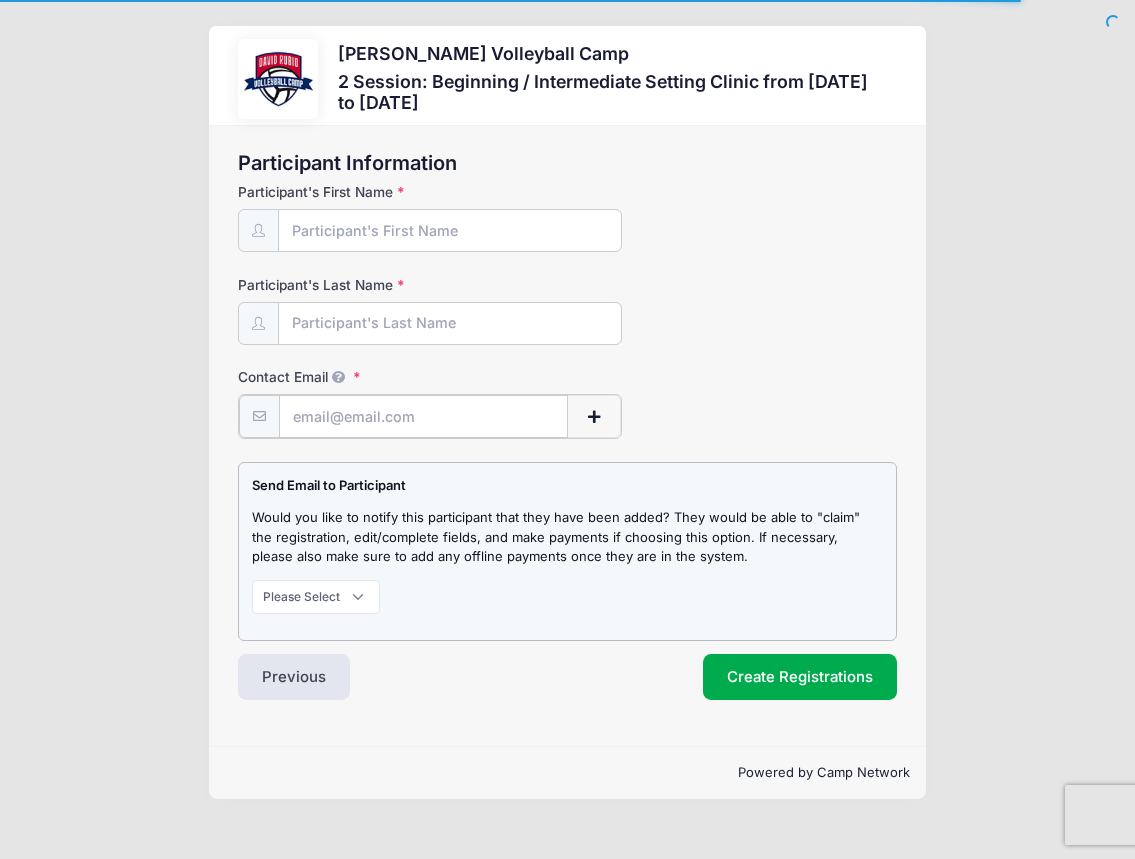 click on "Contact Email" at bounding box center (423, 416) 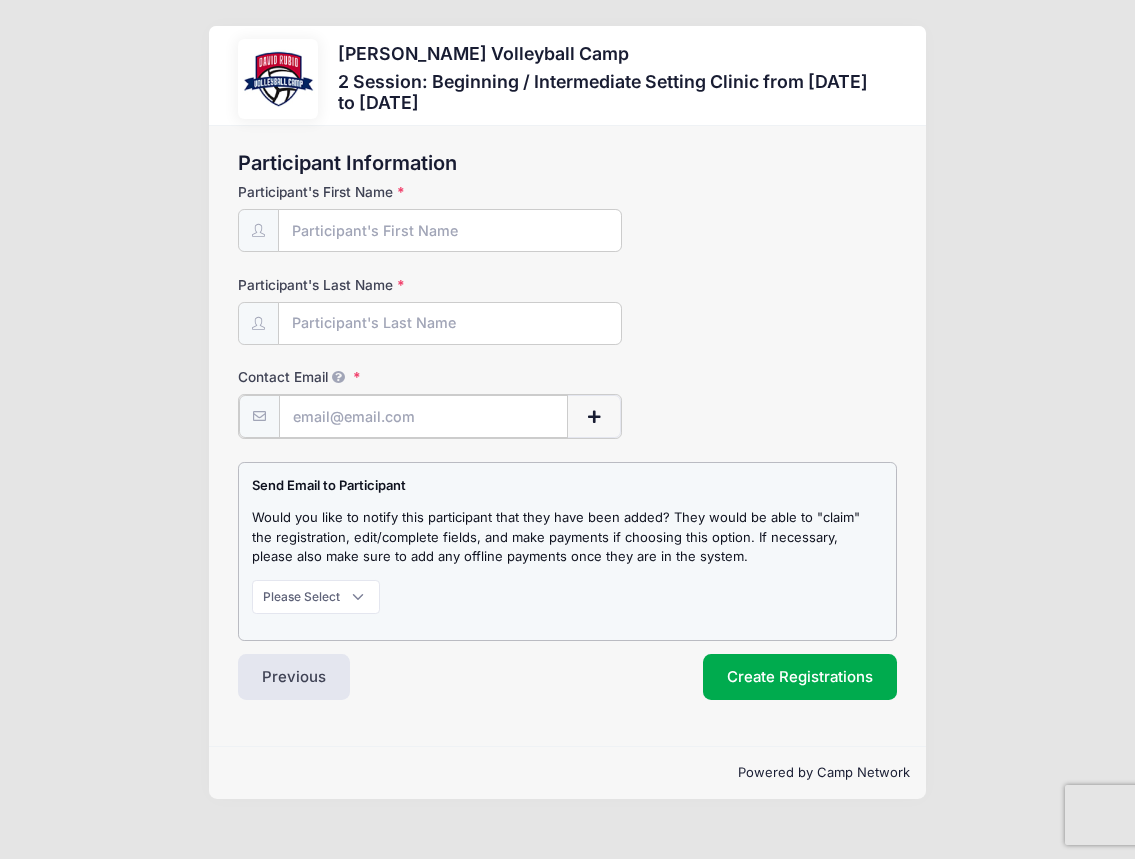 paste on "[EMAIL_ADDRESS][DOMAIN_NAME]" 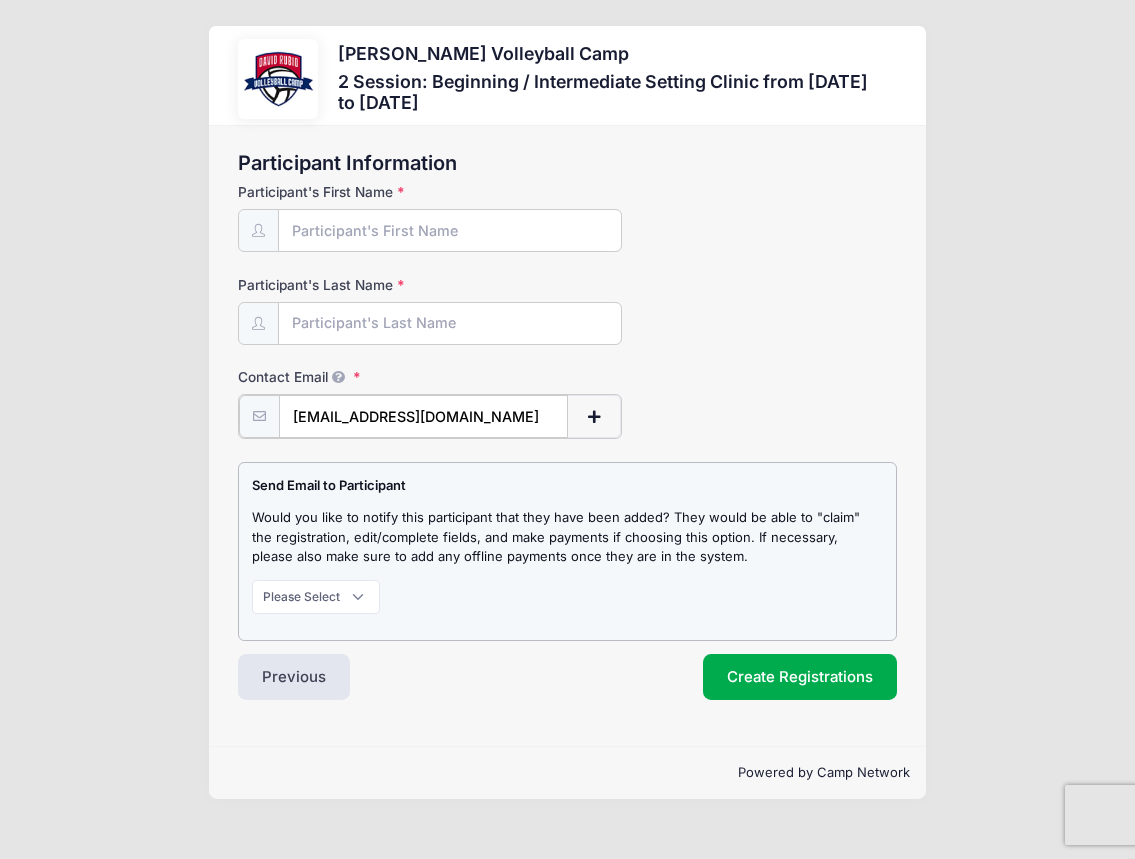 type on "[EMAIL_ADDRESS][DOMAIN_NAME]" 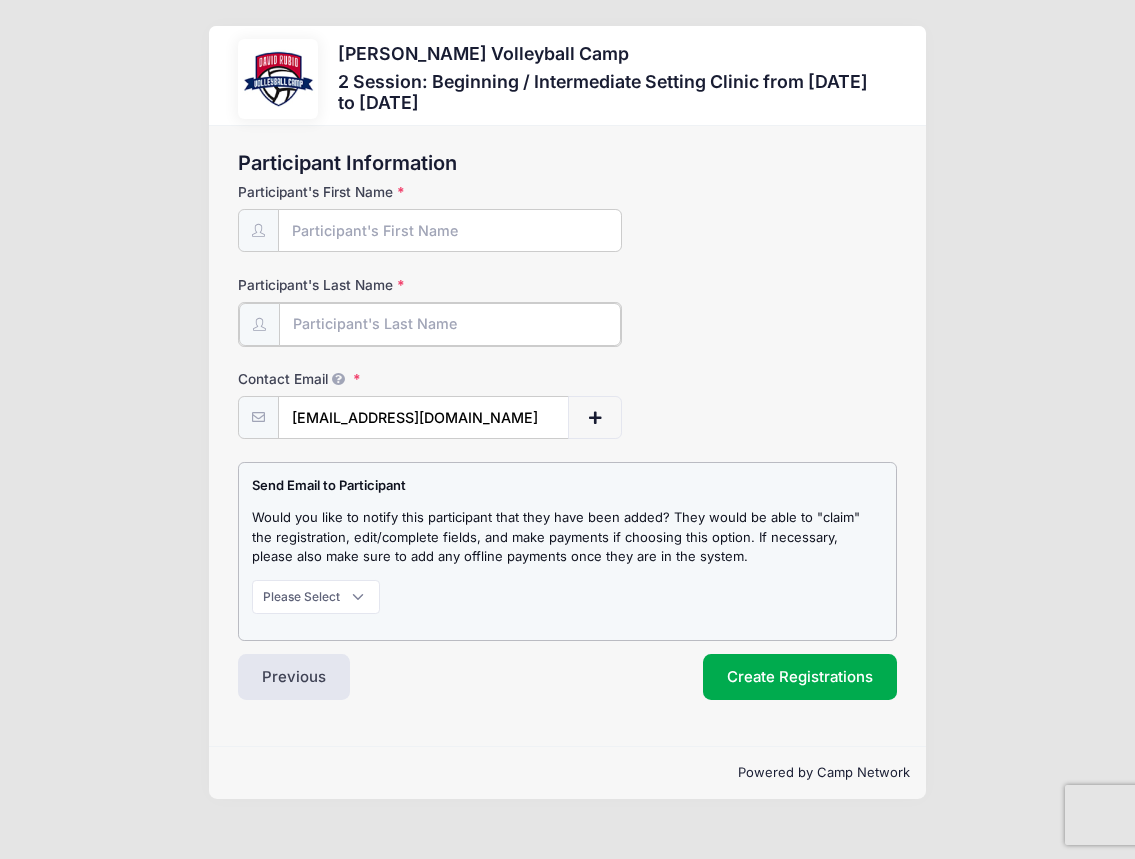 click on "Participant's Last Name" at bounding box center [450, 324] 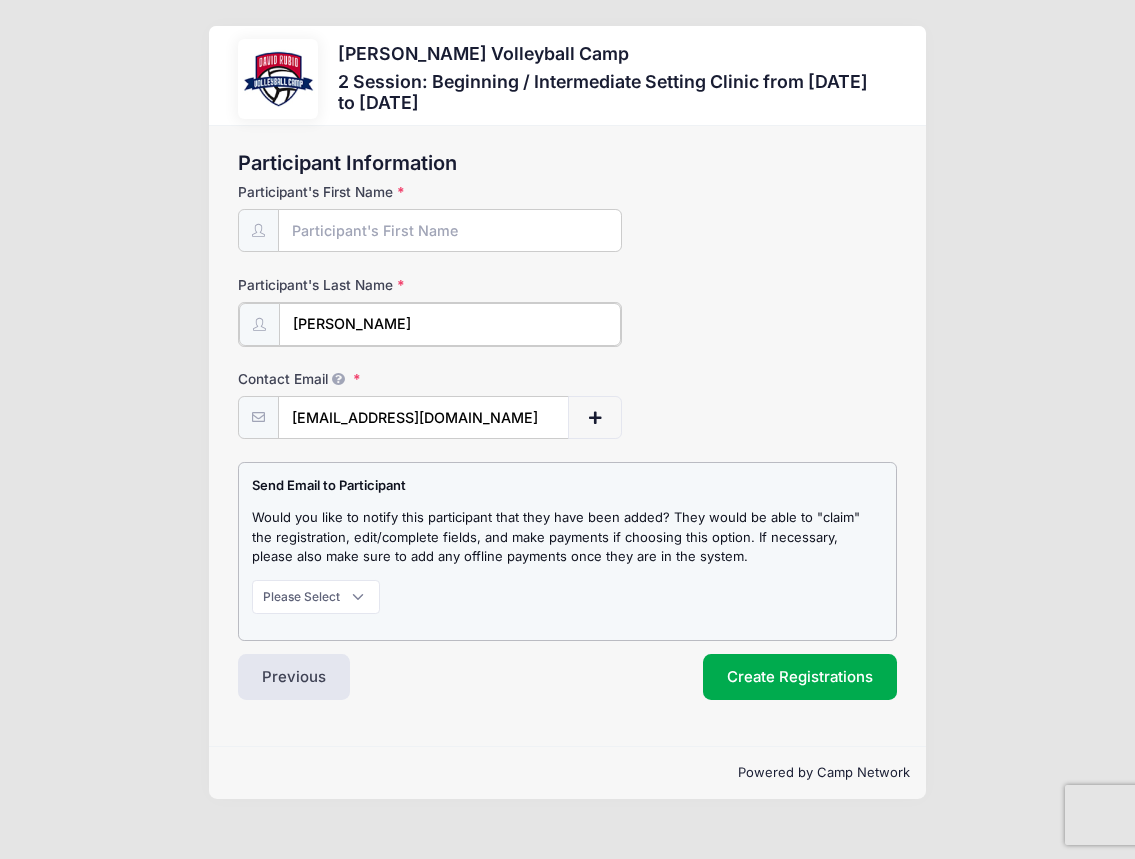 type on "[PERSON_NAME]" 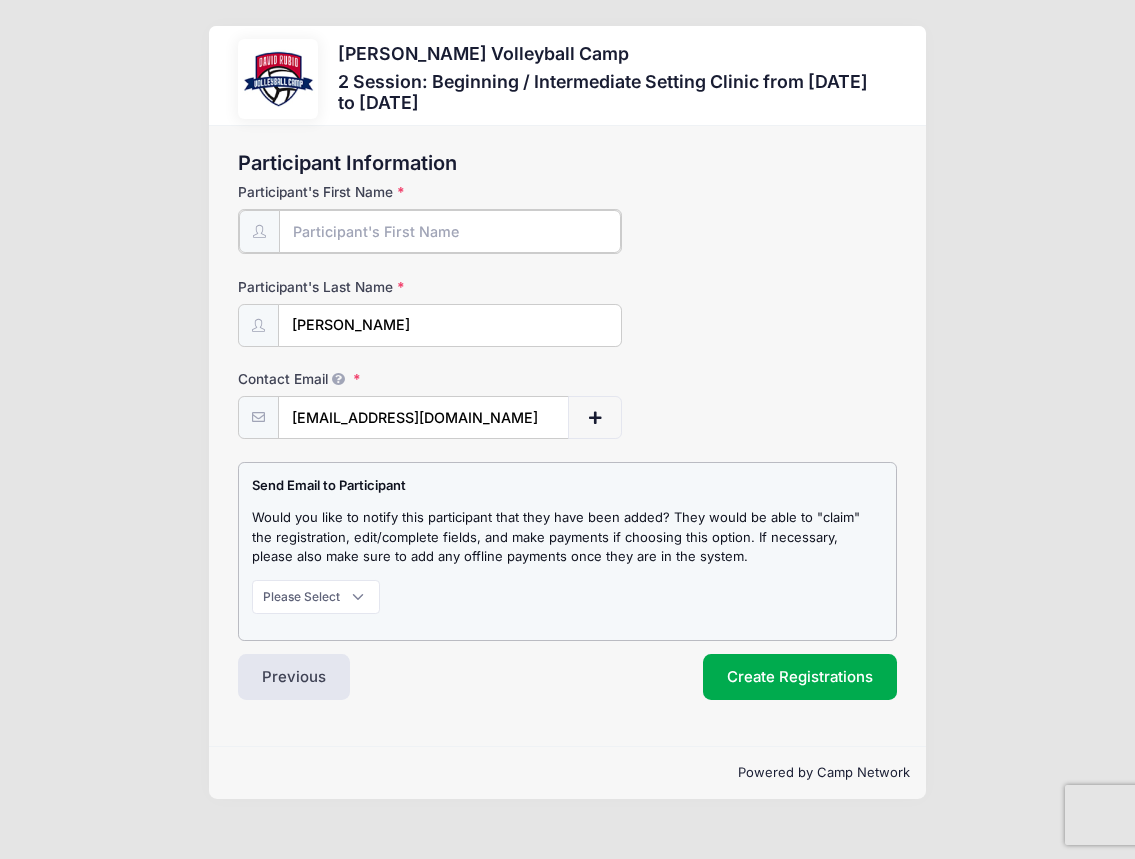 click on "Participant's First Name" at bounding box center (450, 231) 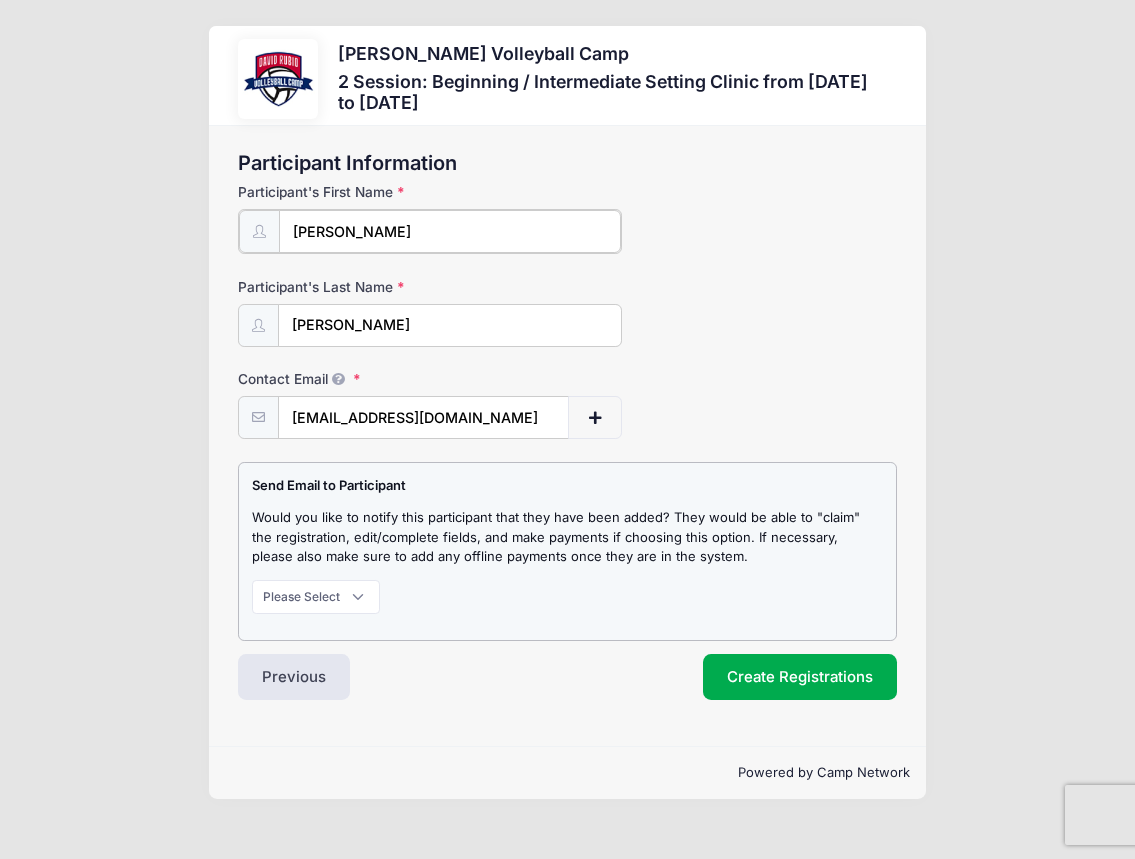 type on "Kinsey" 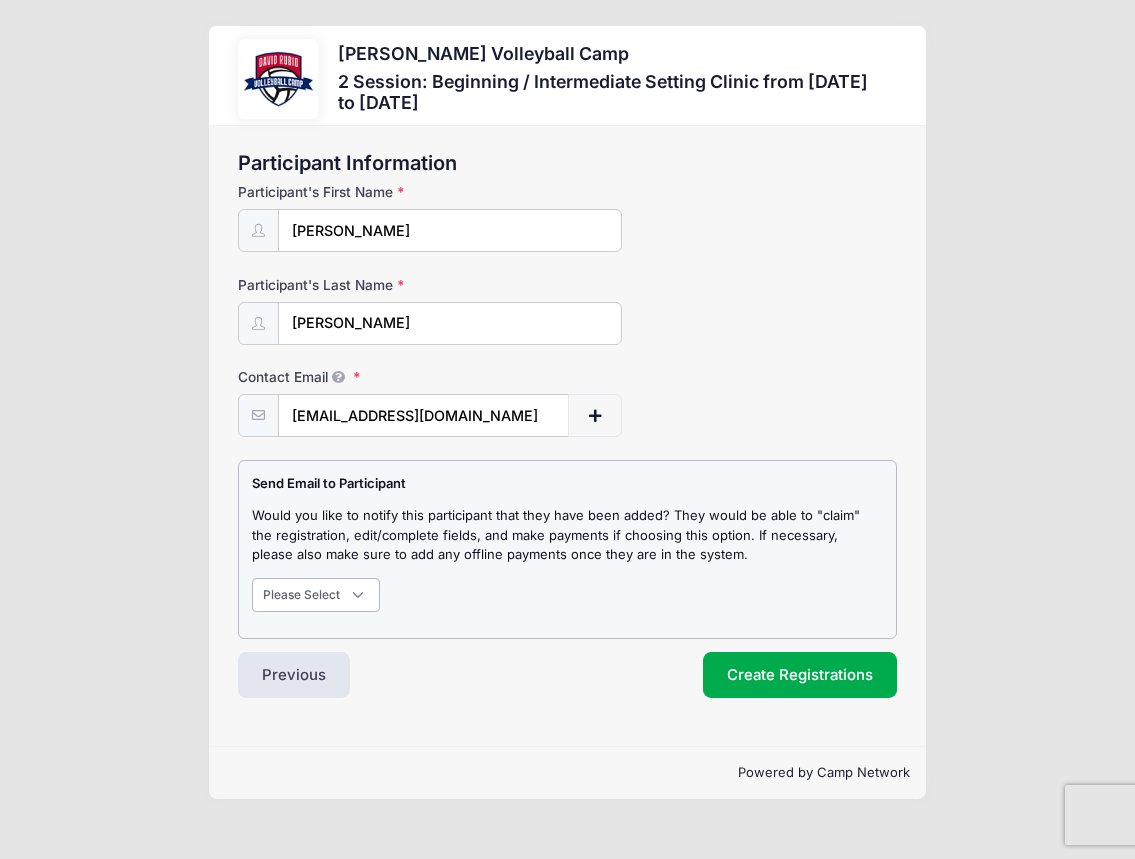 click on "Please Select Don't Notify
Notify" at bounding box center (316, 595) 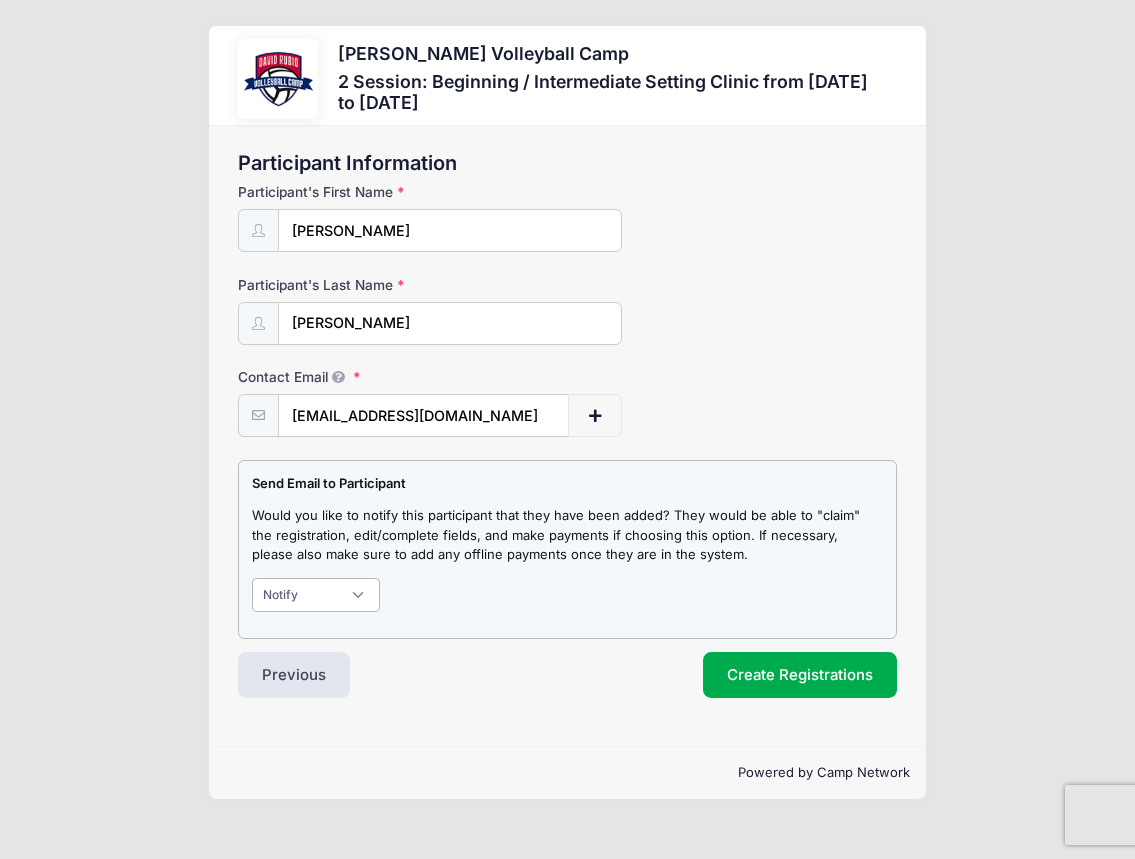 click on "Please Select Don't Notify
Notify" at bounding box center (316, 595) 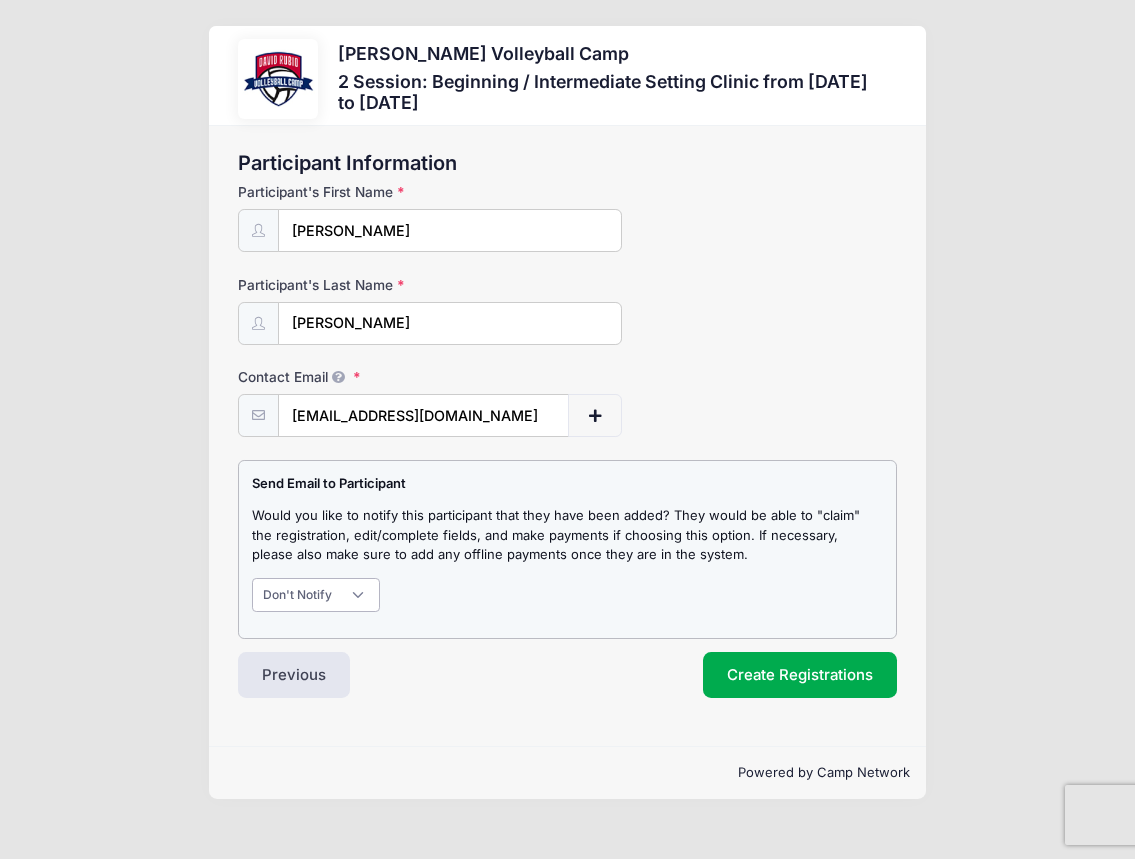 click on "Please Select Don't Notify
Notify" at bounding box center (316, 595) 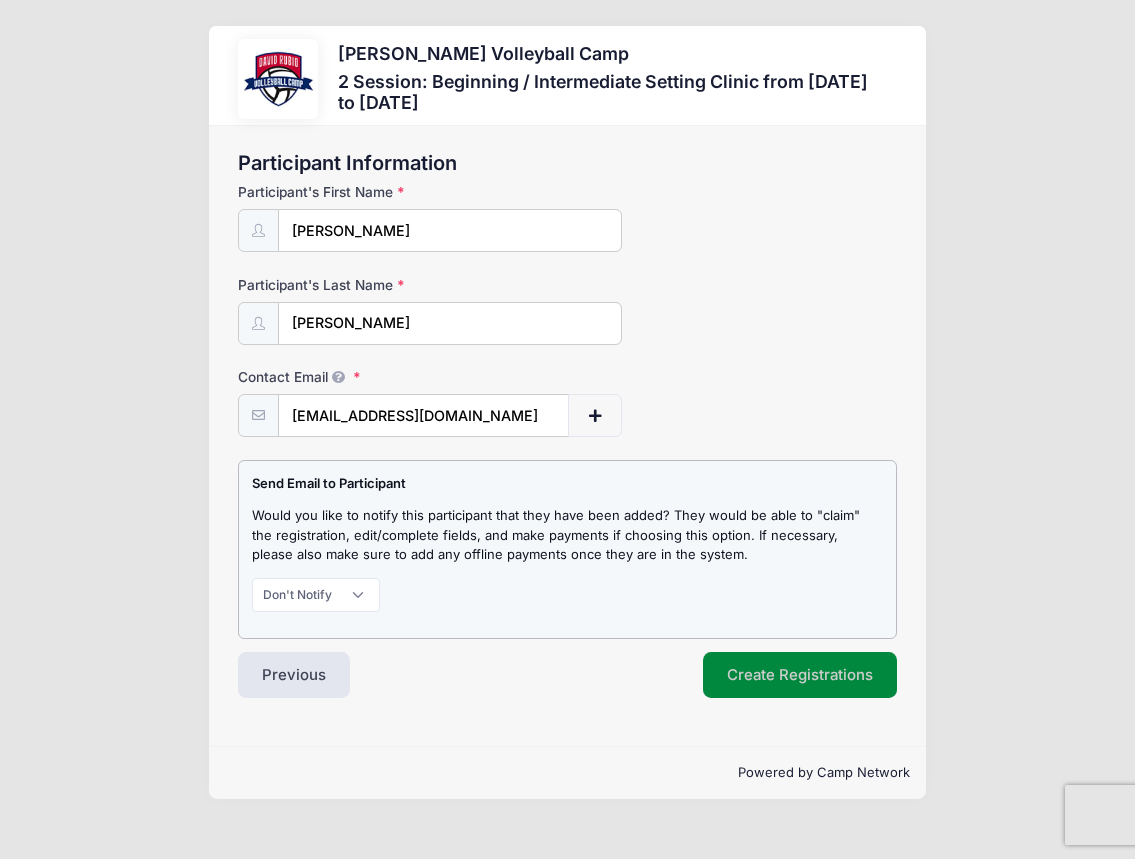 click on "Create Registrations" at bounding box center [800, 675] 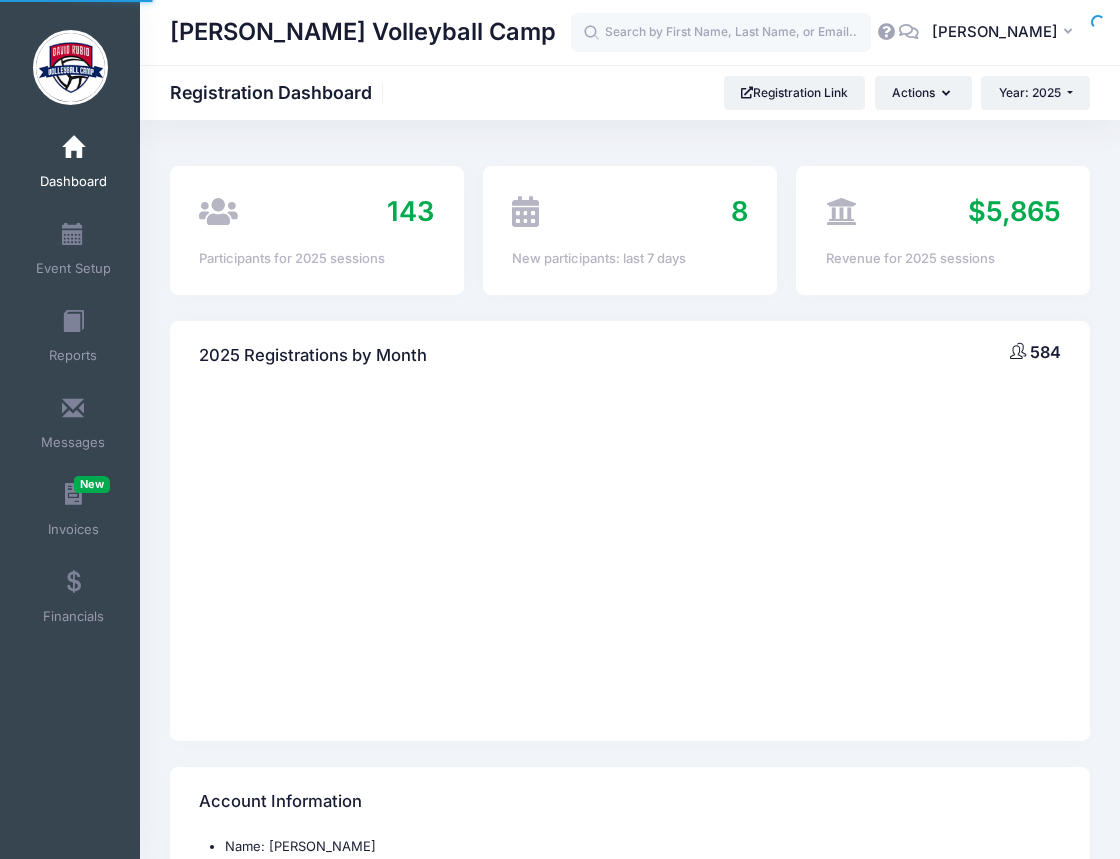 scroll, scrollTop: 0, scrollLeft: 0, axis: both 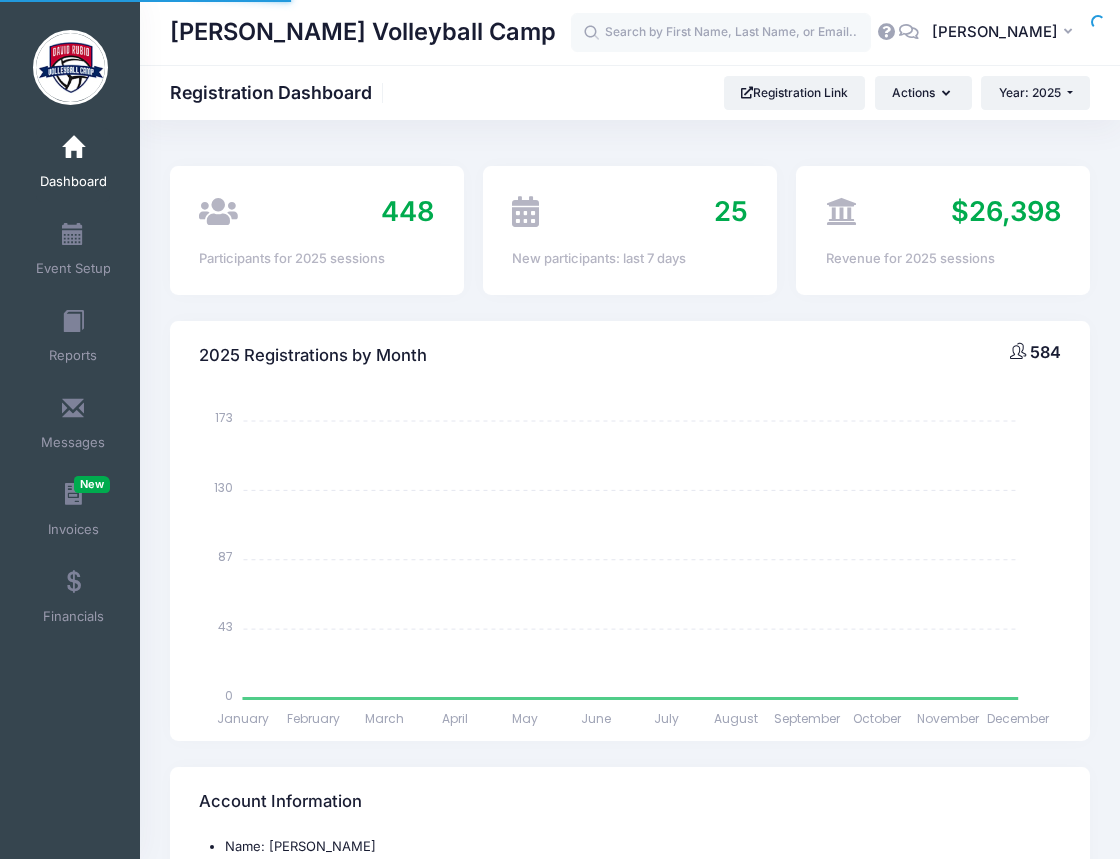 select 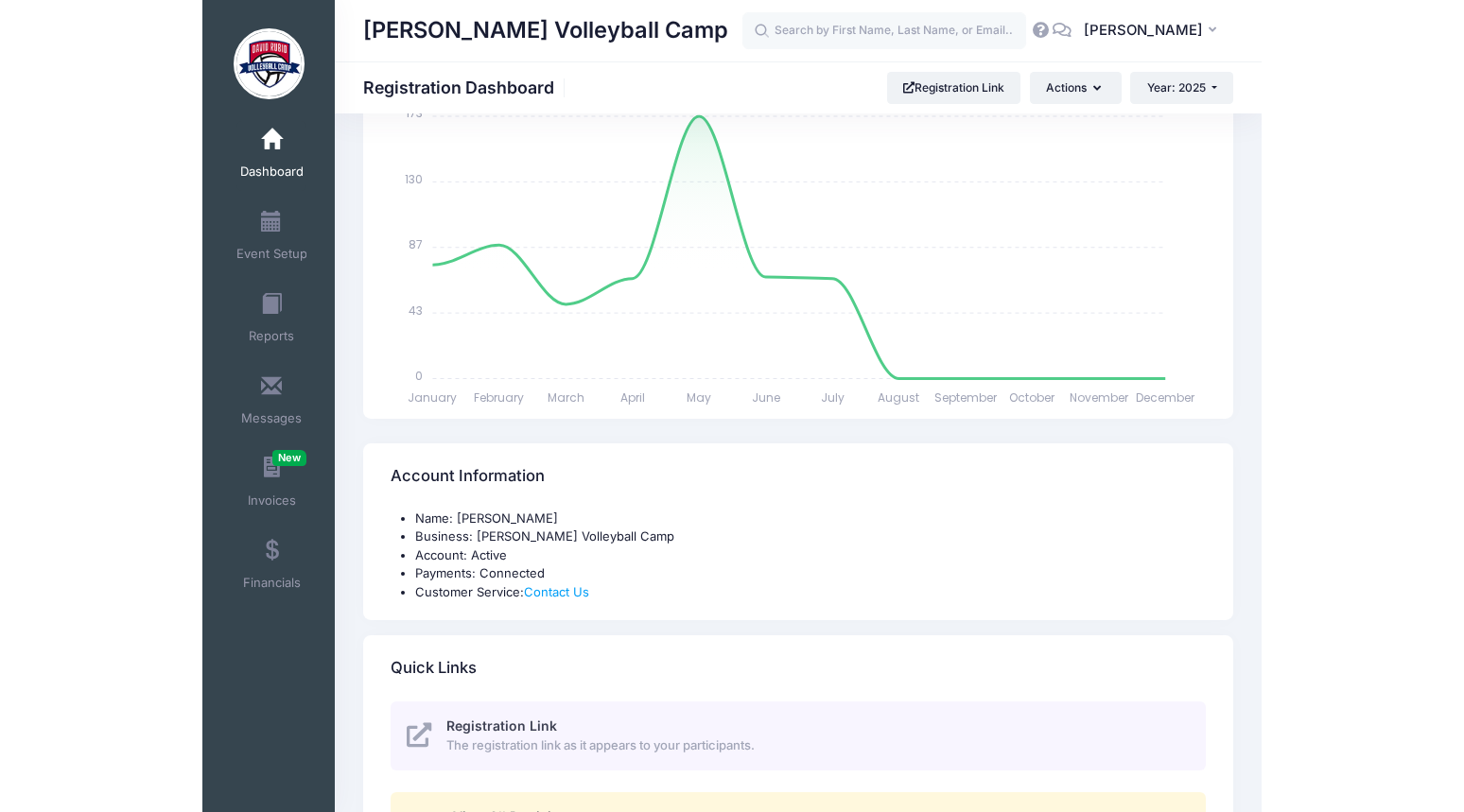 scroll, scrollTop: 284, scrollLeft: 0, axis: vertical 